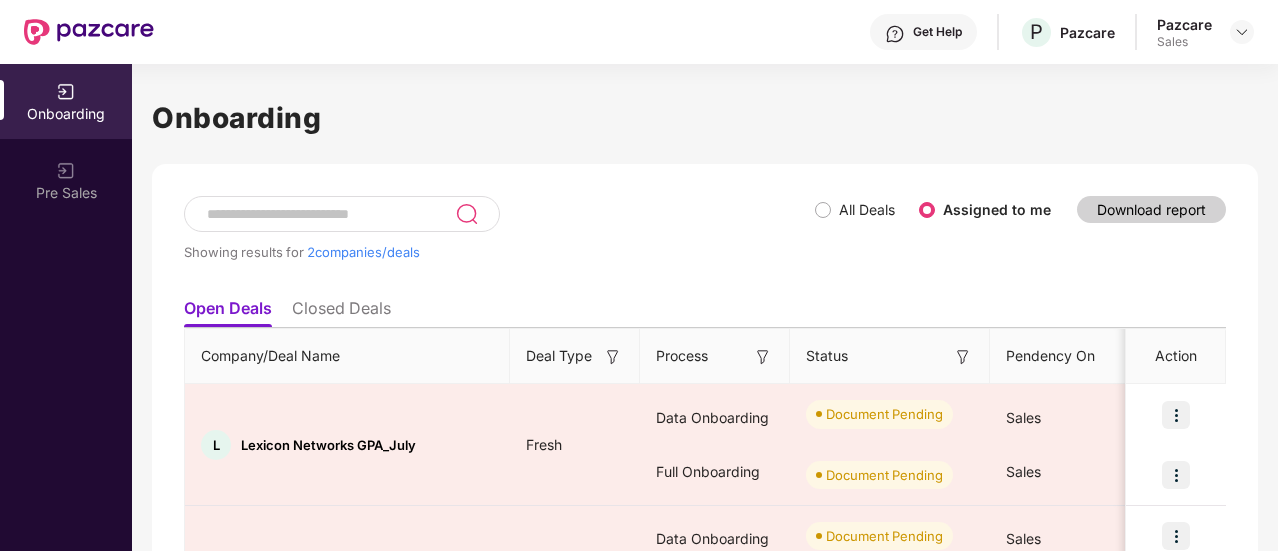 scroll, scrollTop: 0, scrollLeft: 0, axis: both 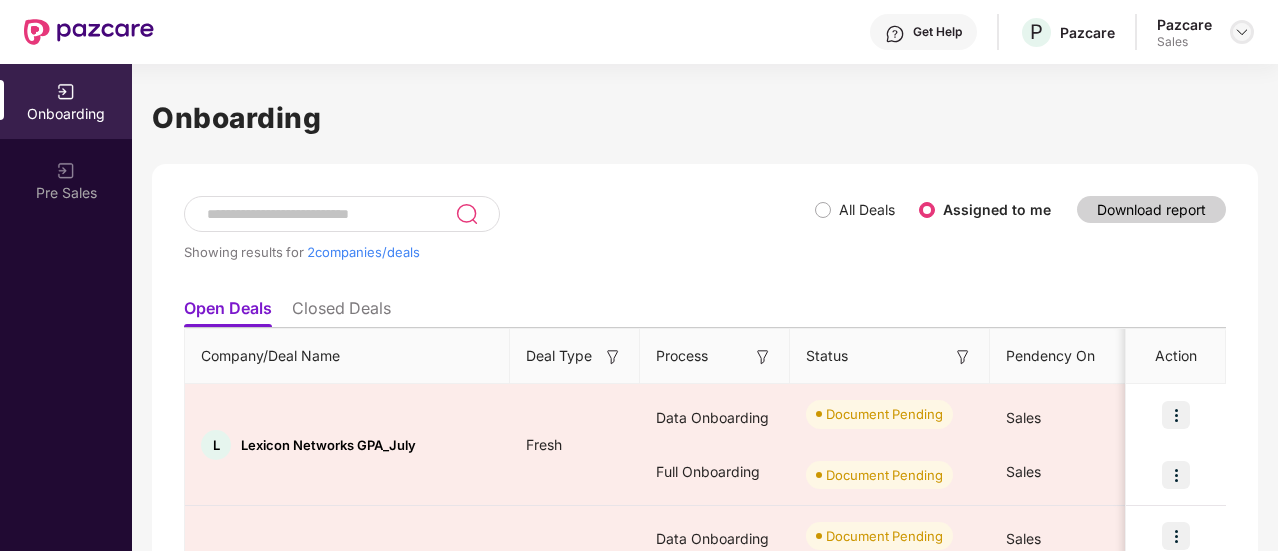 click at bounding box center (1242, 32) 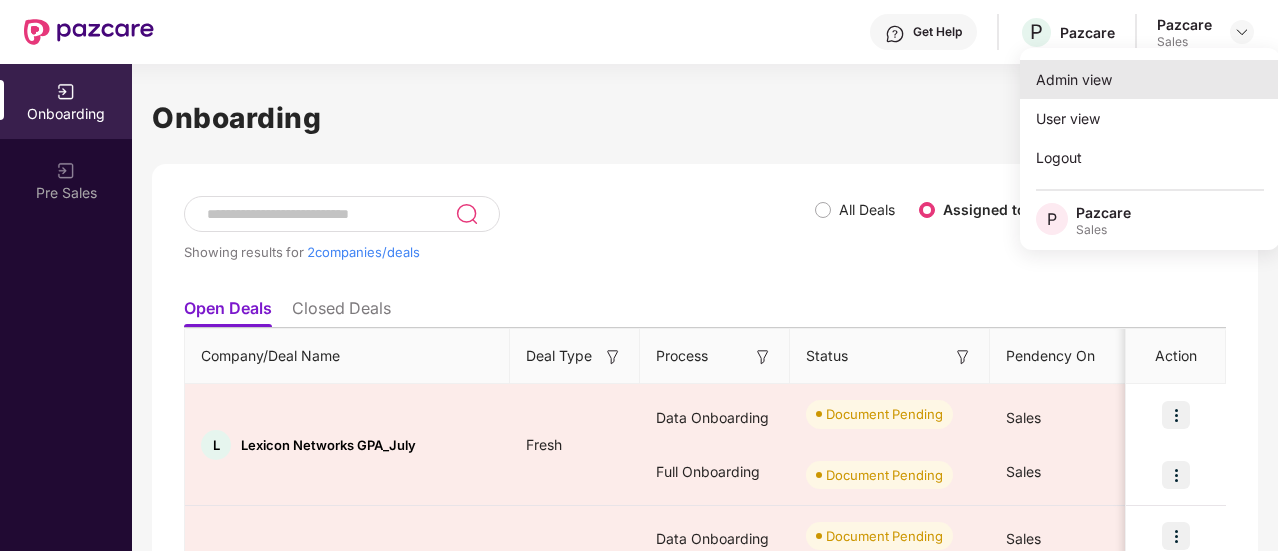 click on "Admin view" at bounding box center [1150, 79] 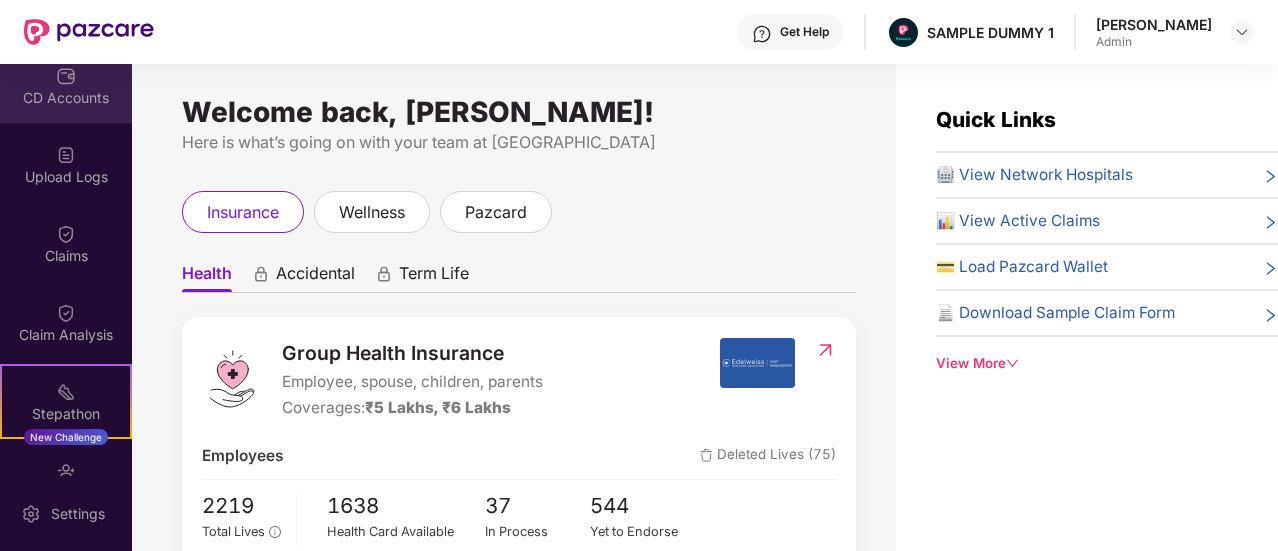 scroll, scrollTop: 256, scrollLeft: 0, axis: vertical 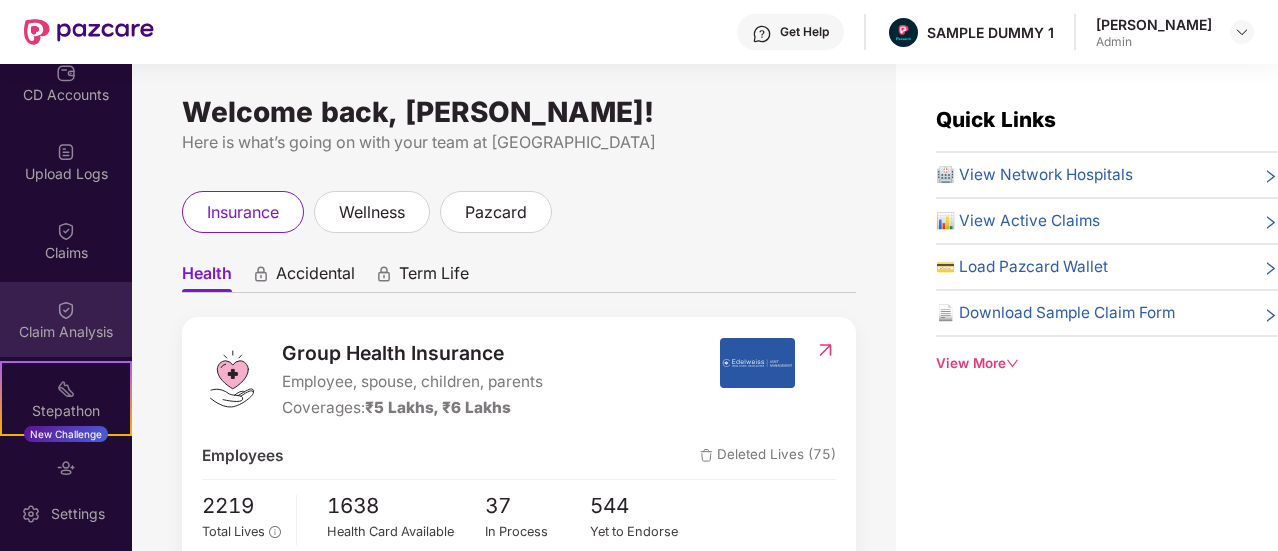 click at bounding box center (66, 310) 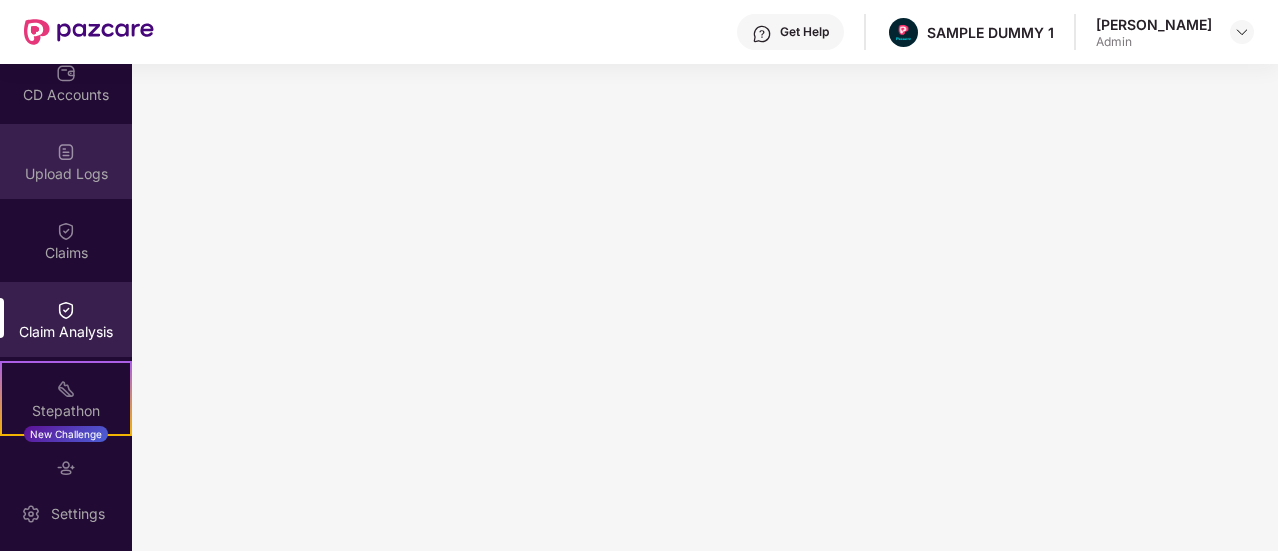 scroll, scrollTop: 0, scrollLeft: 0, axis: both 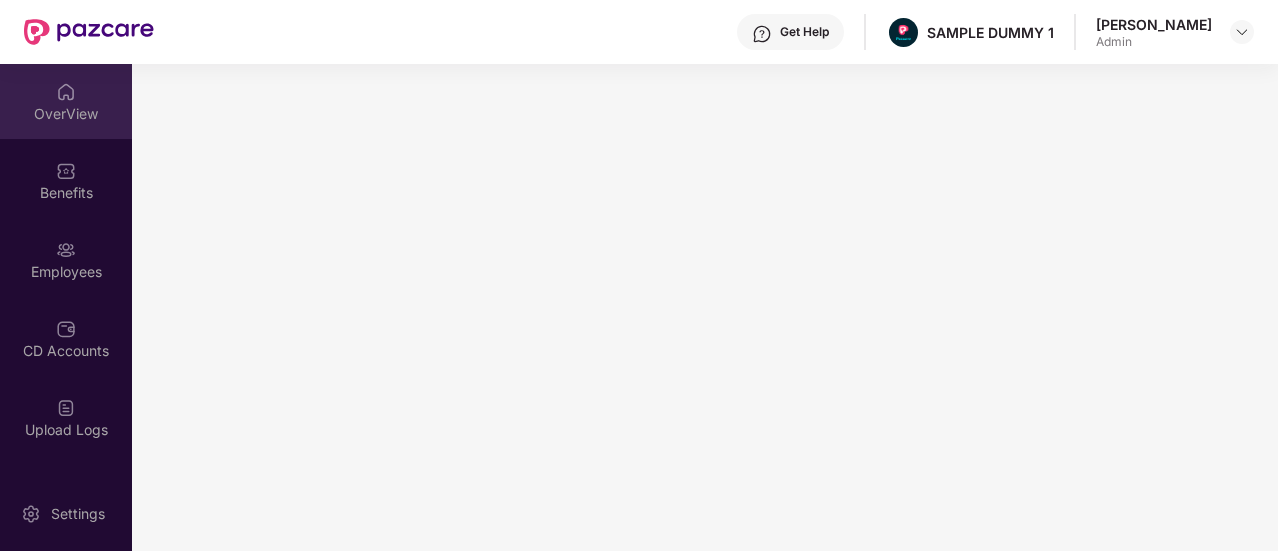 click at bounding box center (66, 92) 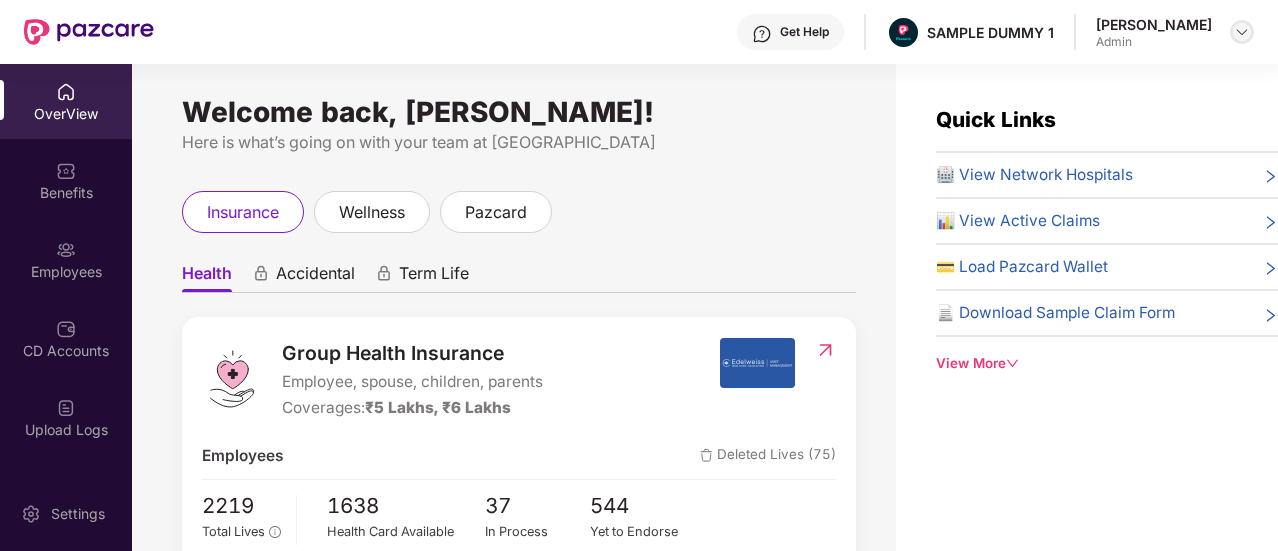 click at bounding box center (1242, 32) 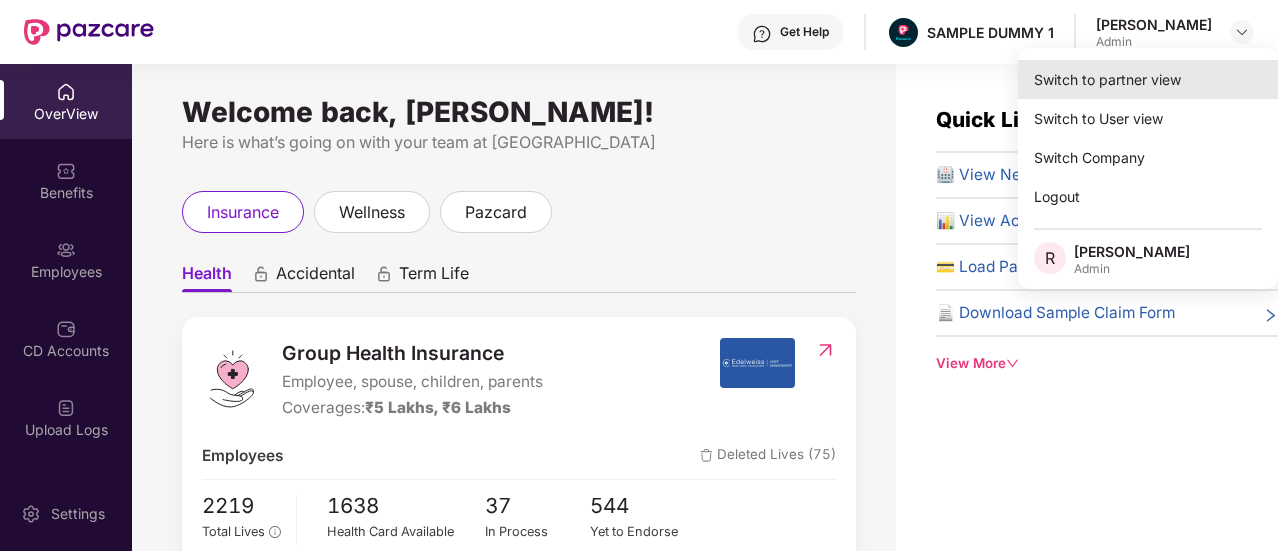 click on "Switch to partner view" at bounding box center (1148, 79) 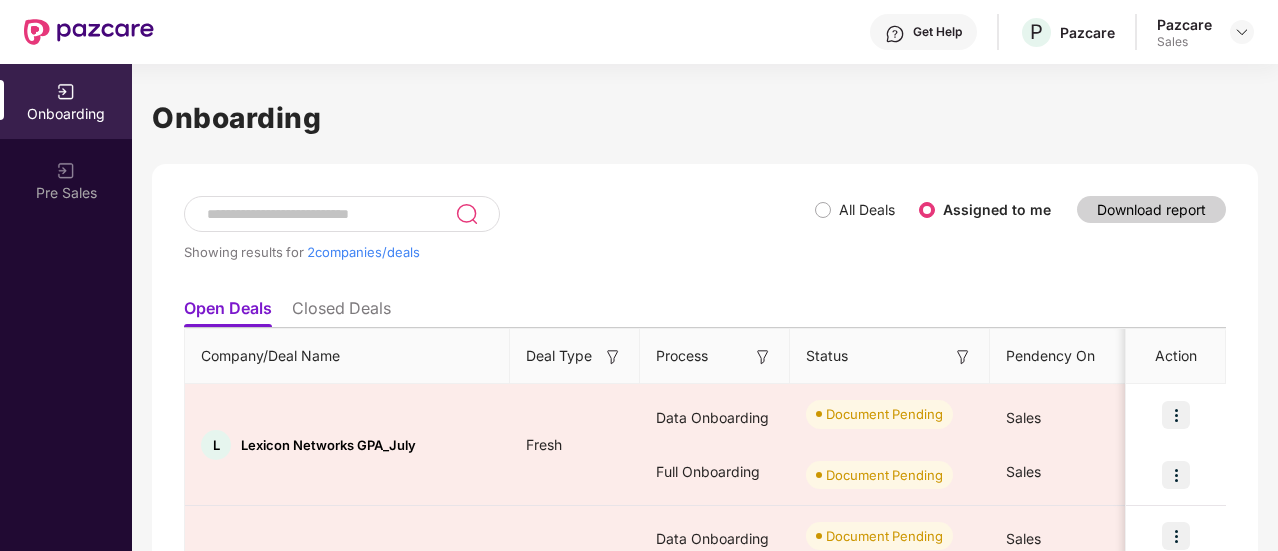 scroll, scrollTop: 148, scrollLeft: 0, axis: vertical 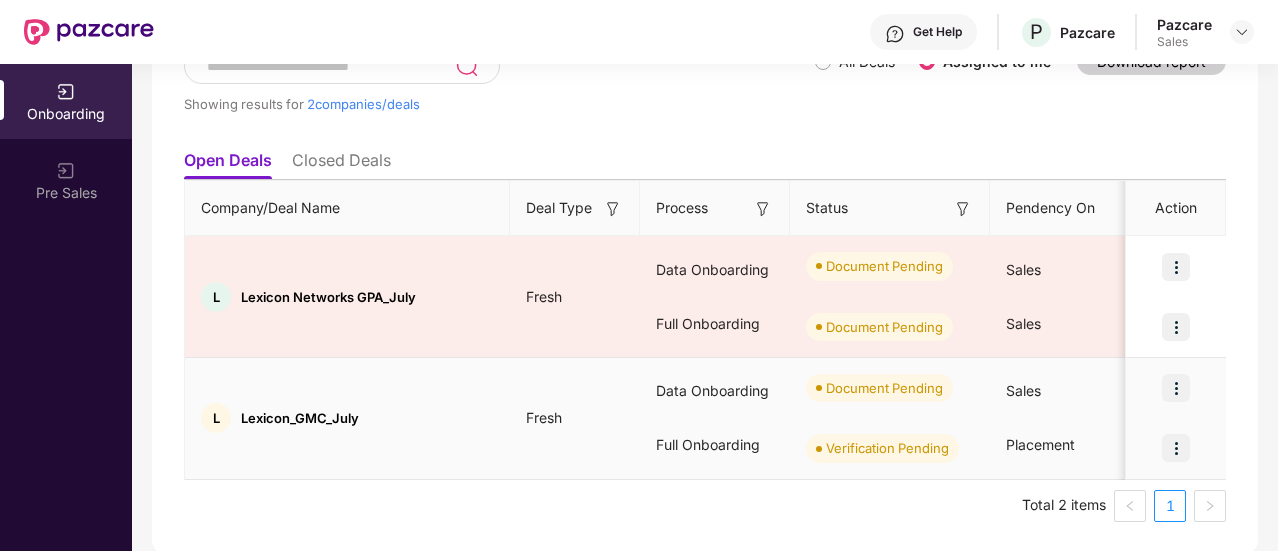 click at bounding box center [1176, 388] 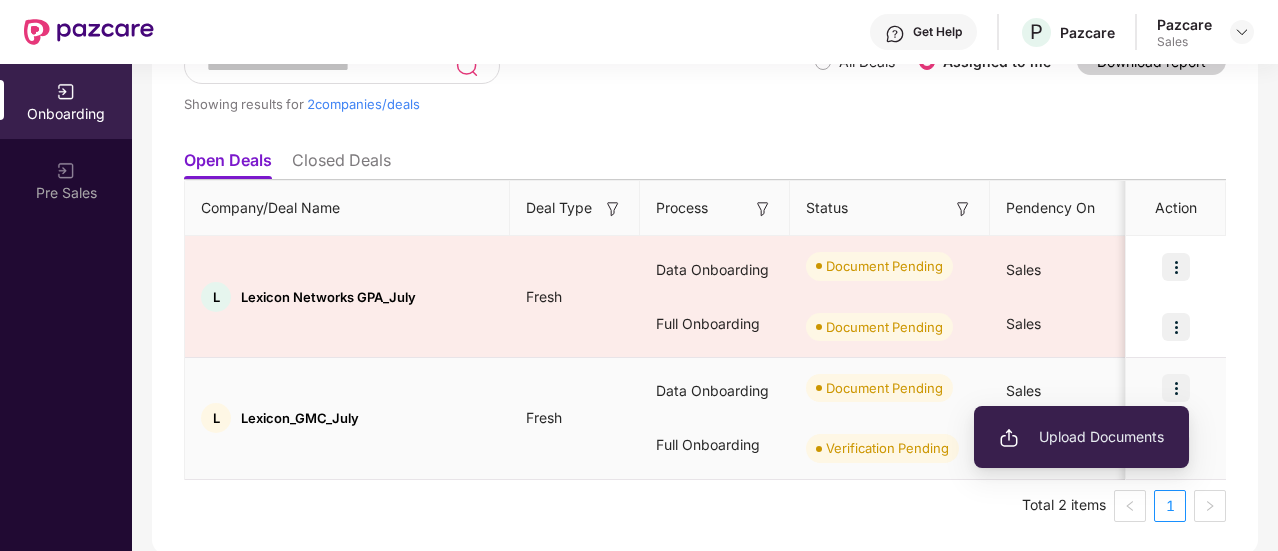 click on "Upload Documents" at bounding box center [1081, 437] 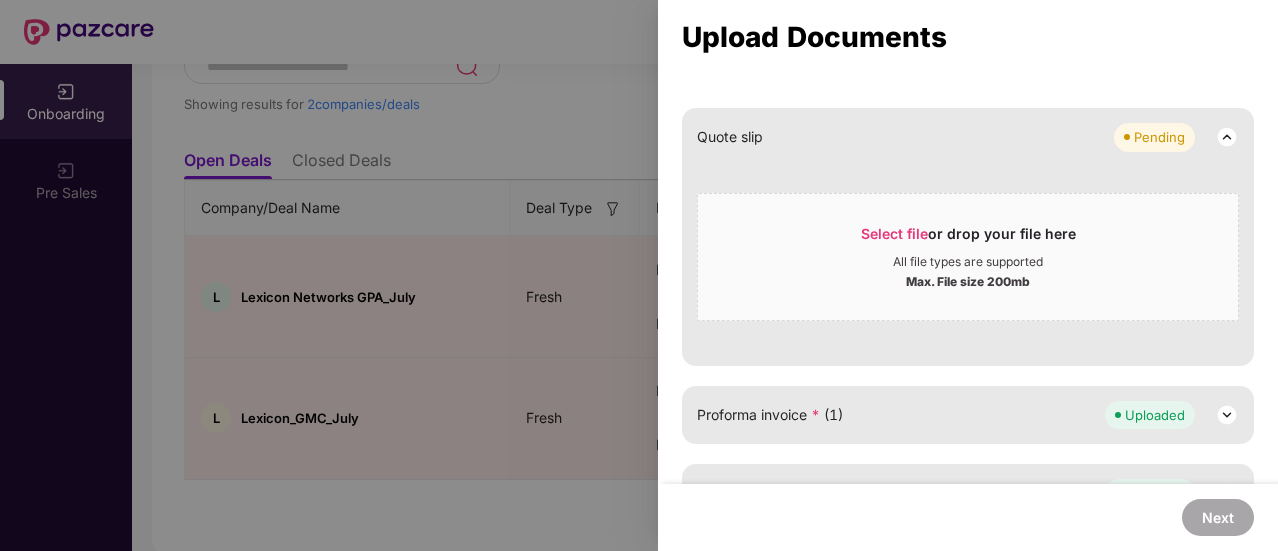scroll, scrollTop: 792, scrollLeft: 0, axis: vertical 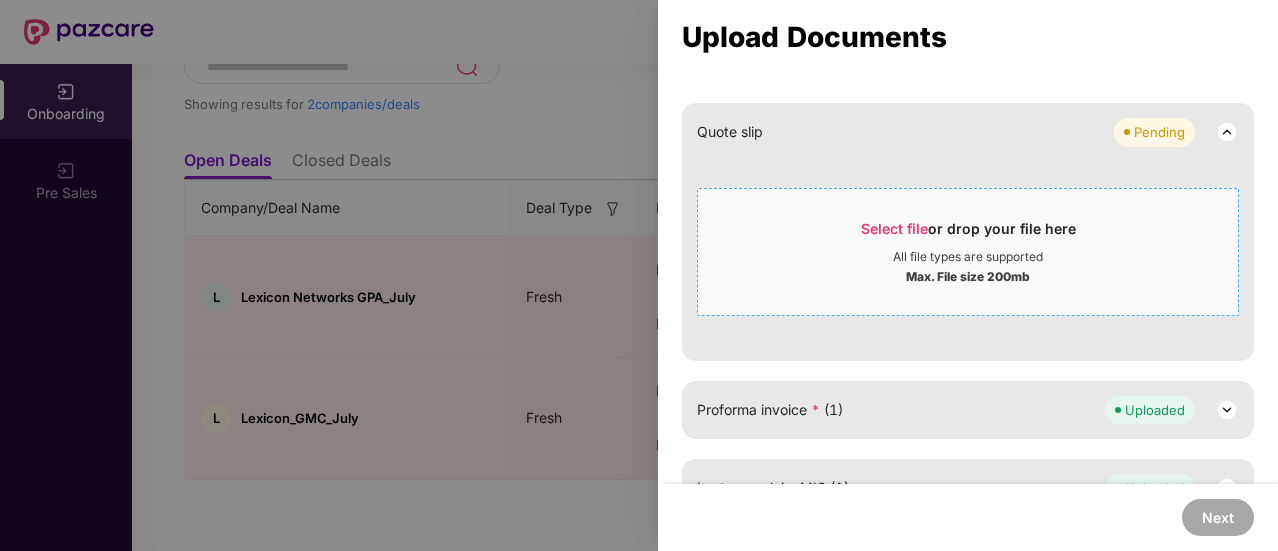 click on "Select file" at bounding box center (894, 228) 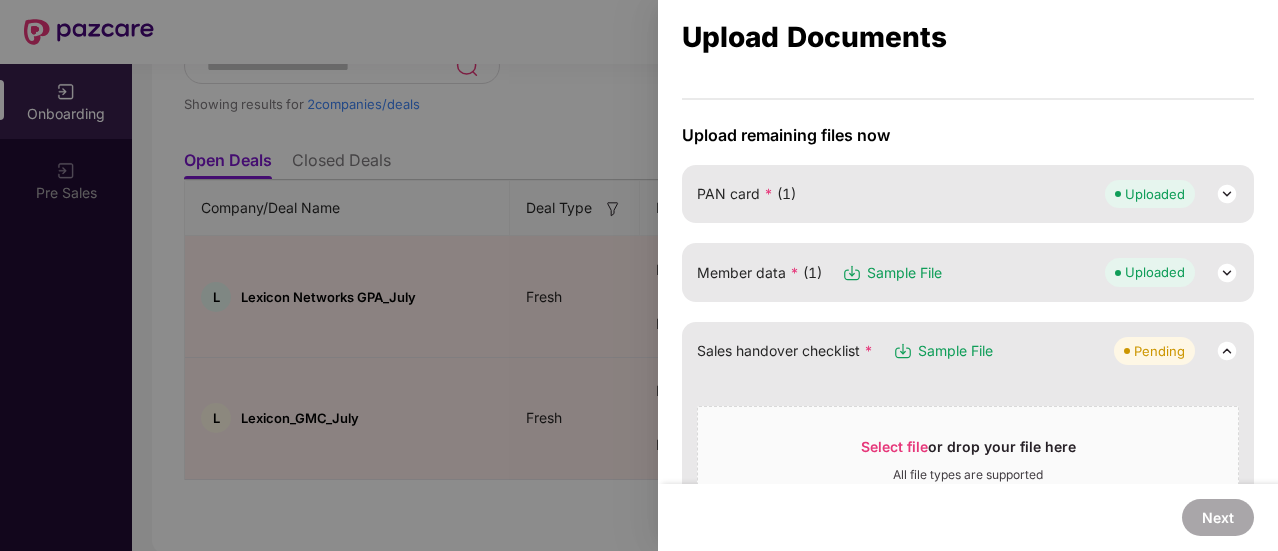 scroll, scrollTop: 0, scrollLeft: 0, axis: both 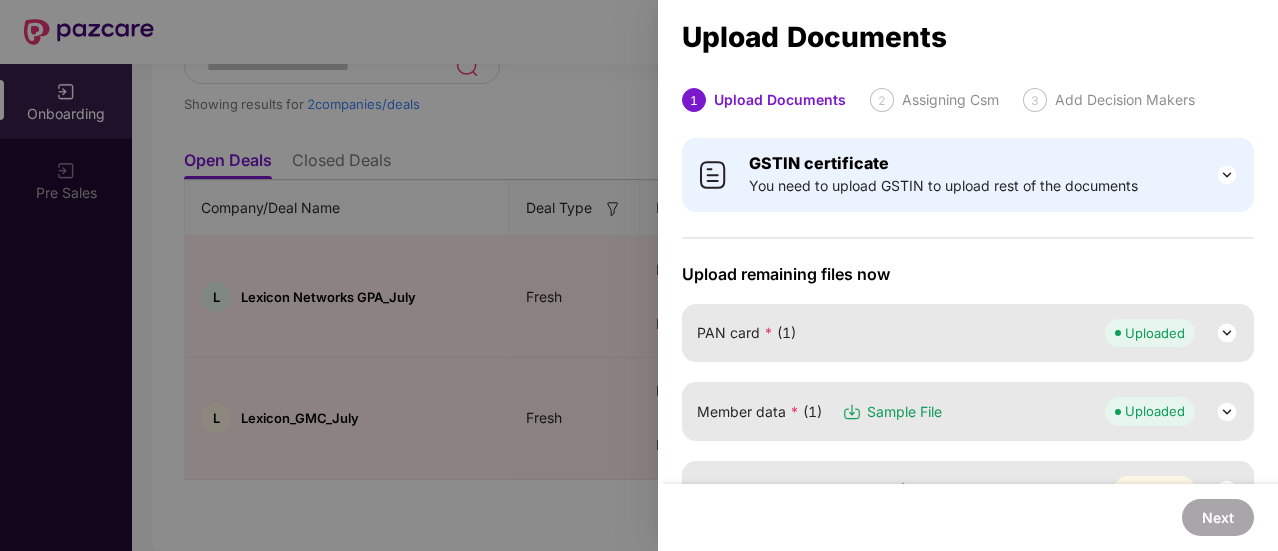 click at bounding box center [639, 275] 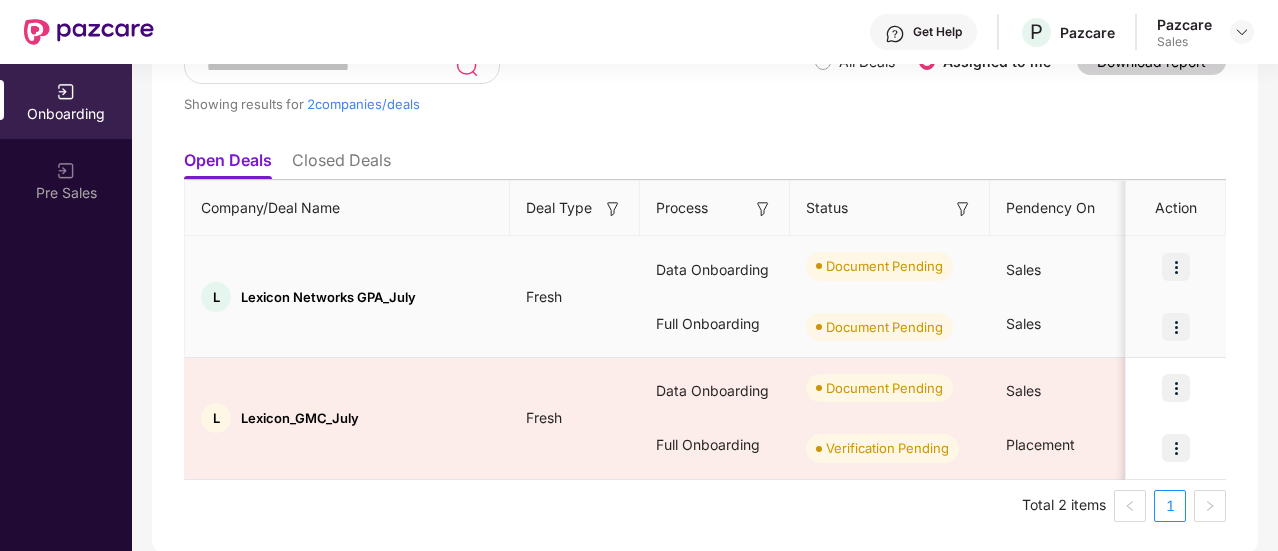 click at bounding box center (1176, 327) 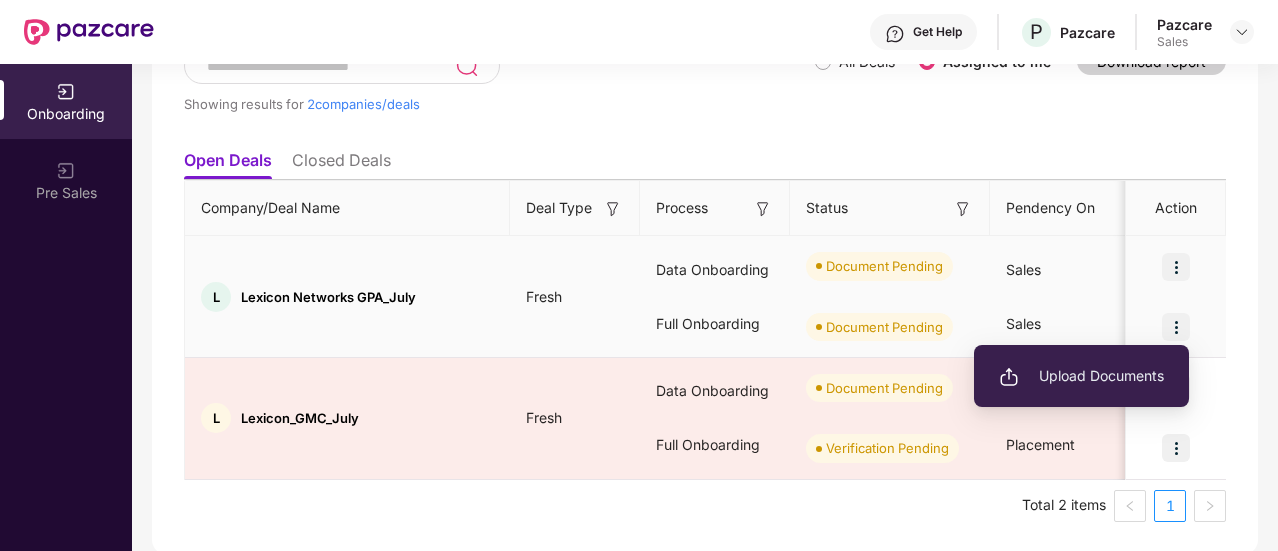 click on "Upload Documents" at bounding box center [1081, 376] 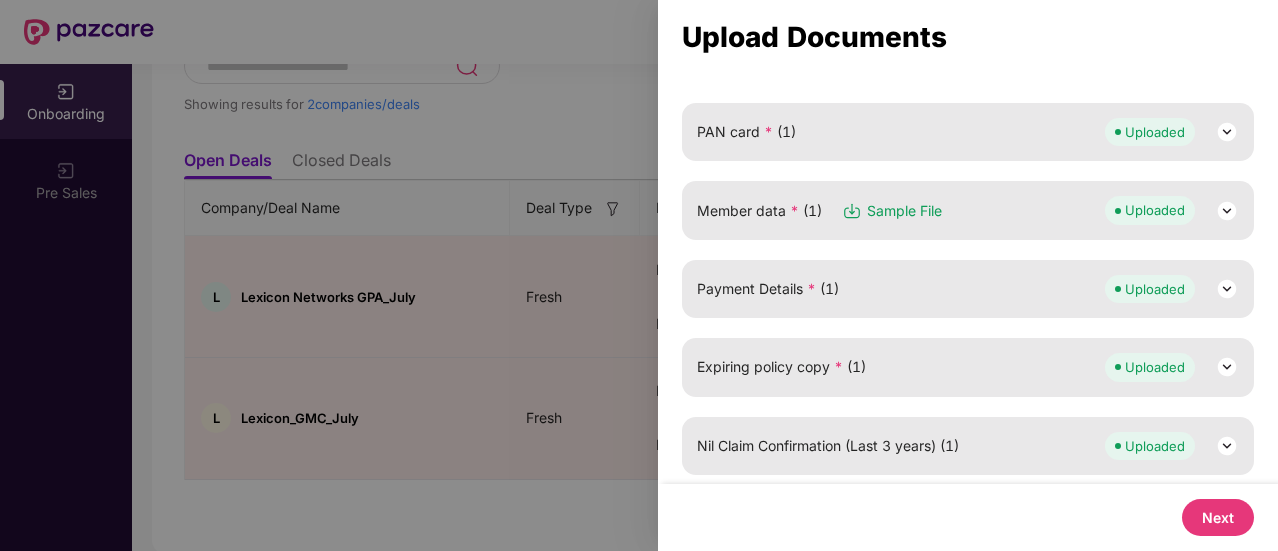 scroll, scrollTop: 0, scrollLeft: 0, axis: both 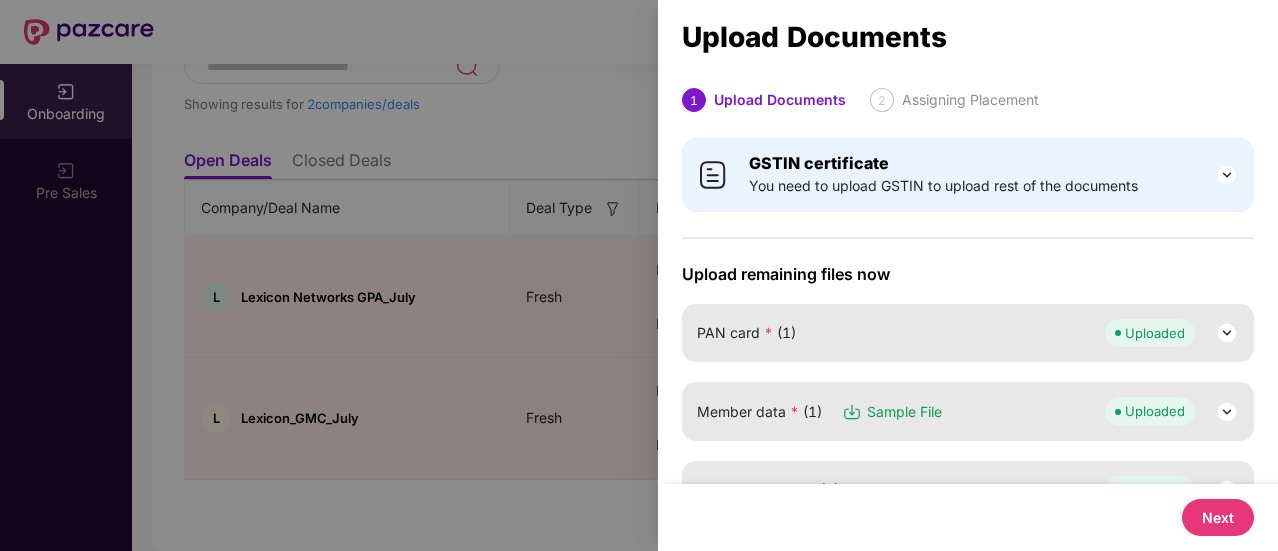 click at bounding box center [639, 275] 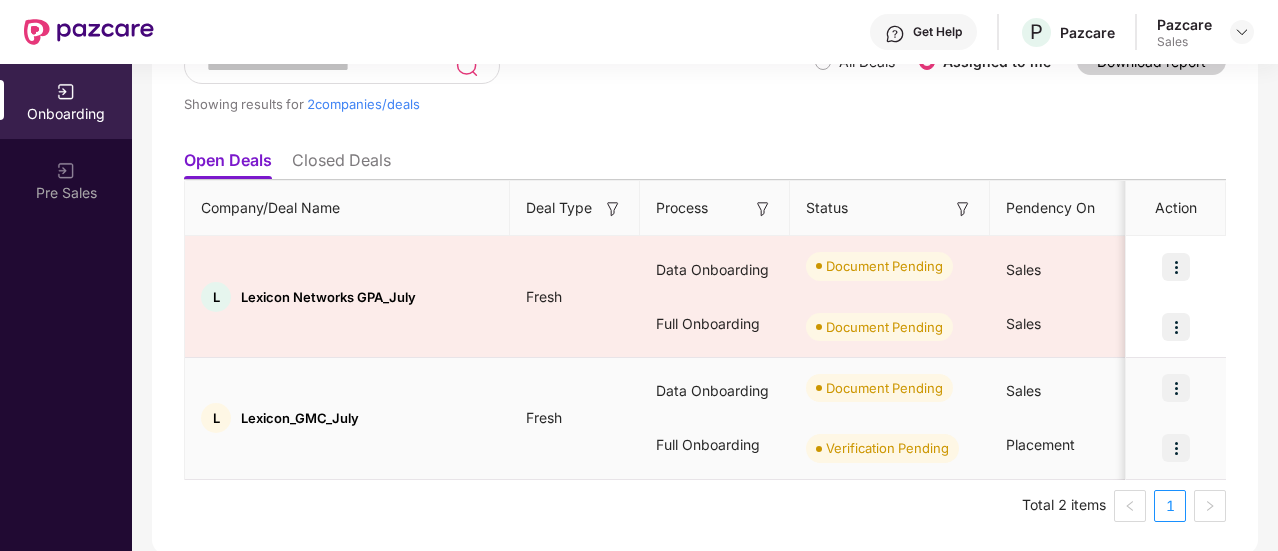 click at bounding box center (1176, 388) 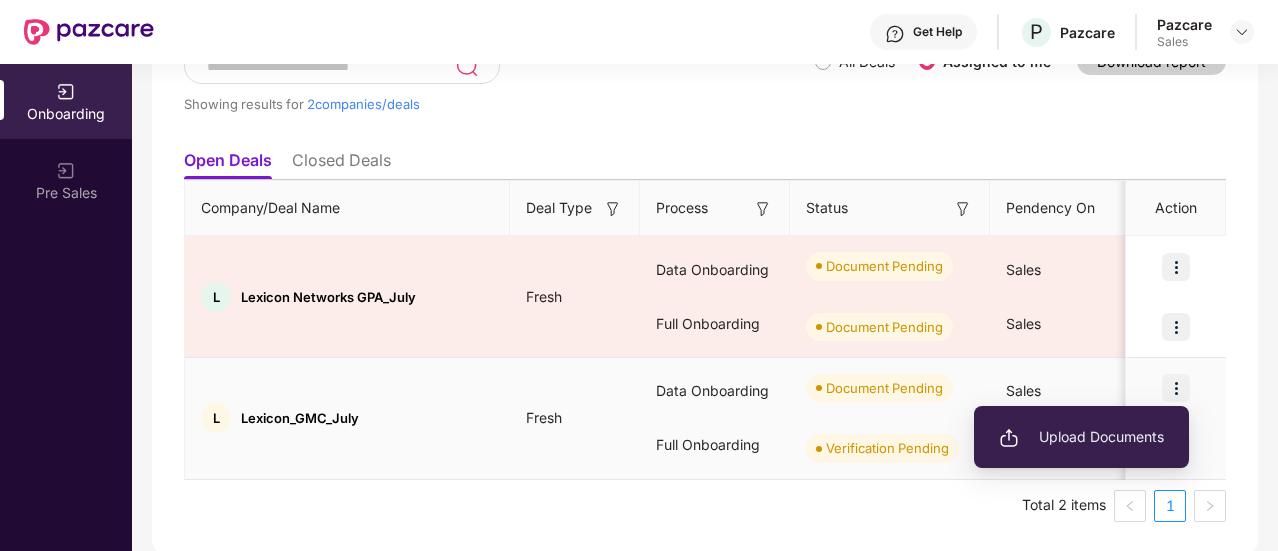 click on "Upload Documents" at bounding box center (1081, 437) 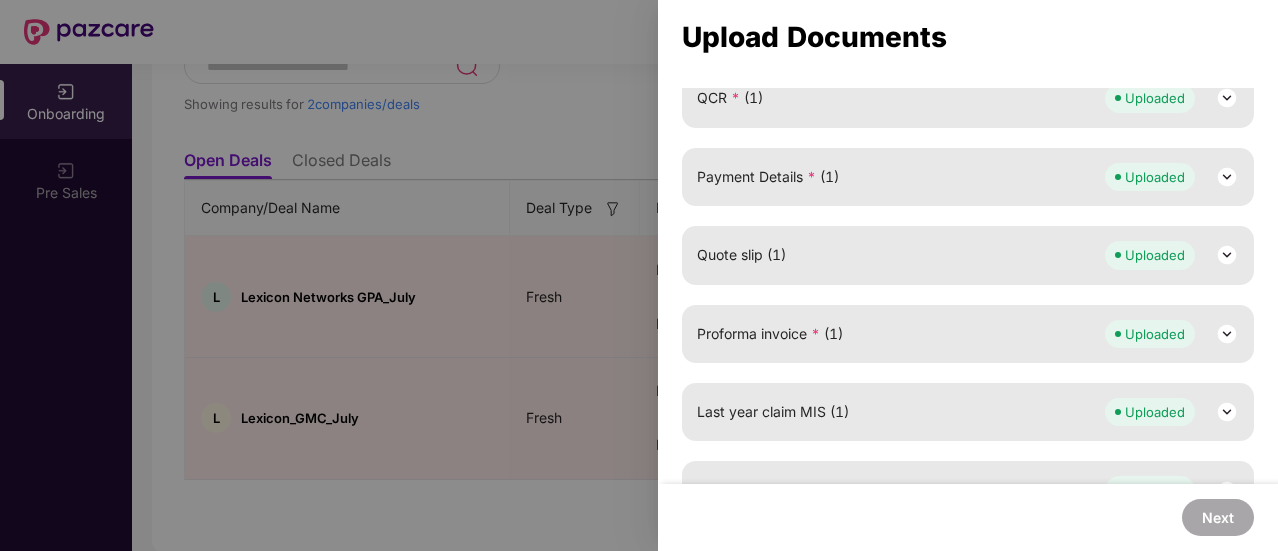 scroll, scrollTop: 671, scrollLeft: 0, axis: vertical 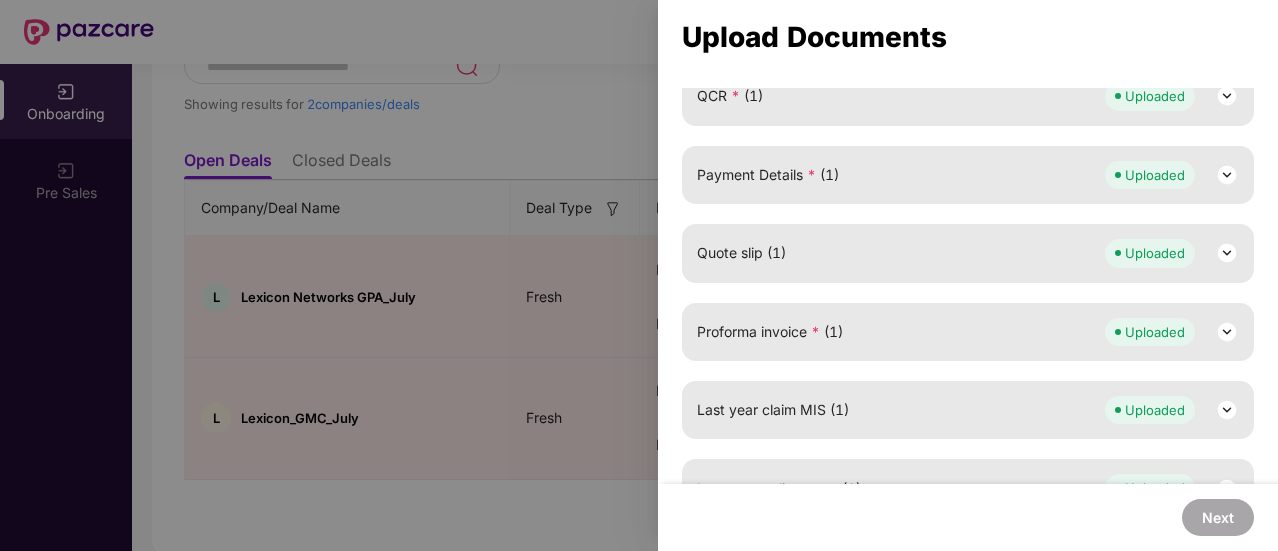 click on "Quote slip     (1) Uploaded" at bounding box center (968, 253) 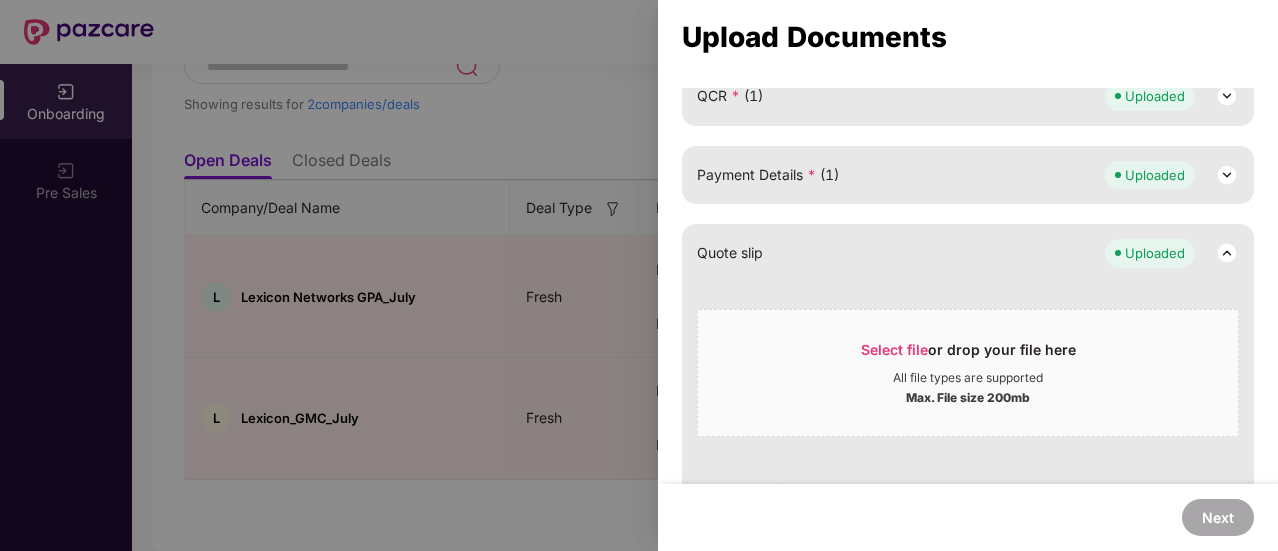 click at bounding box center (639, 275) 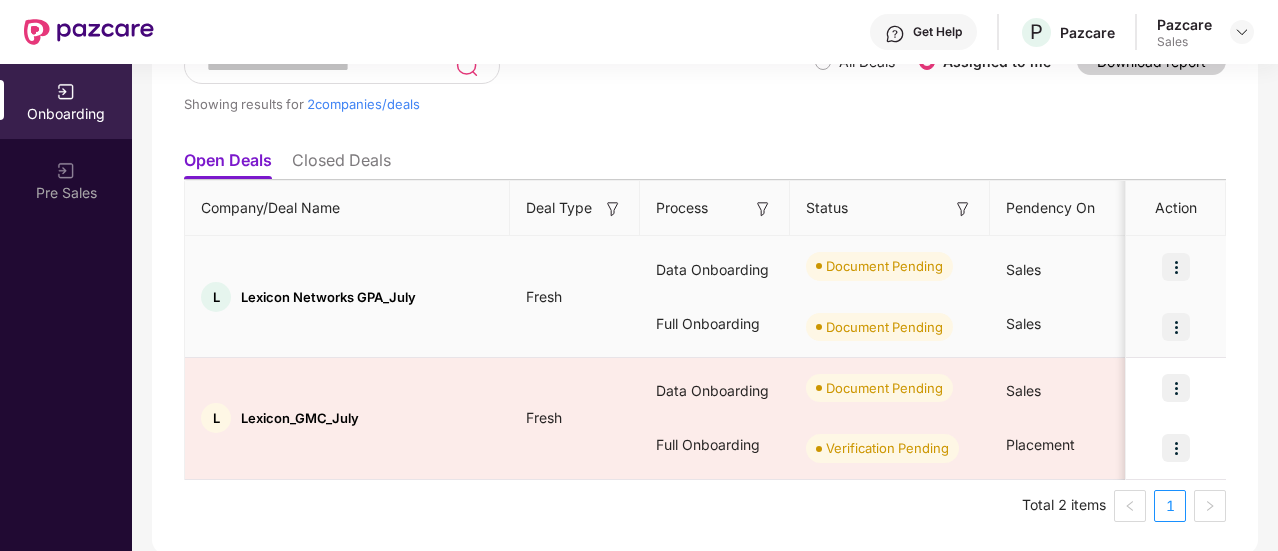 click at bounding box center (1176, 267) 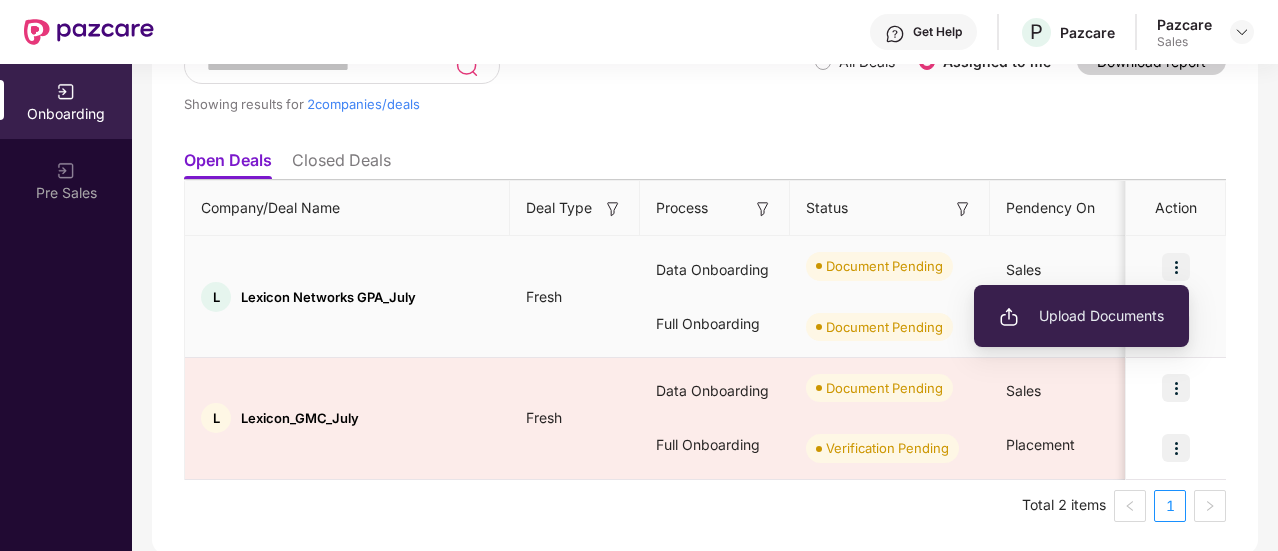 click on "Upload Documents" at bounding box center (1081, 316) 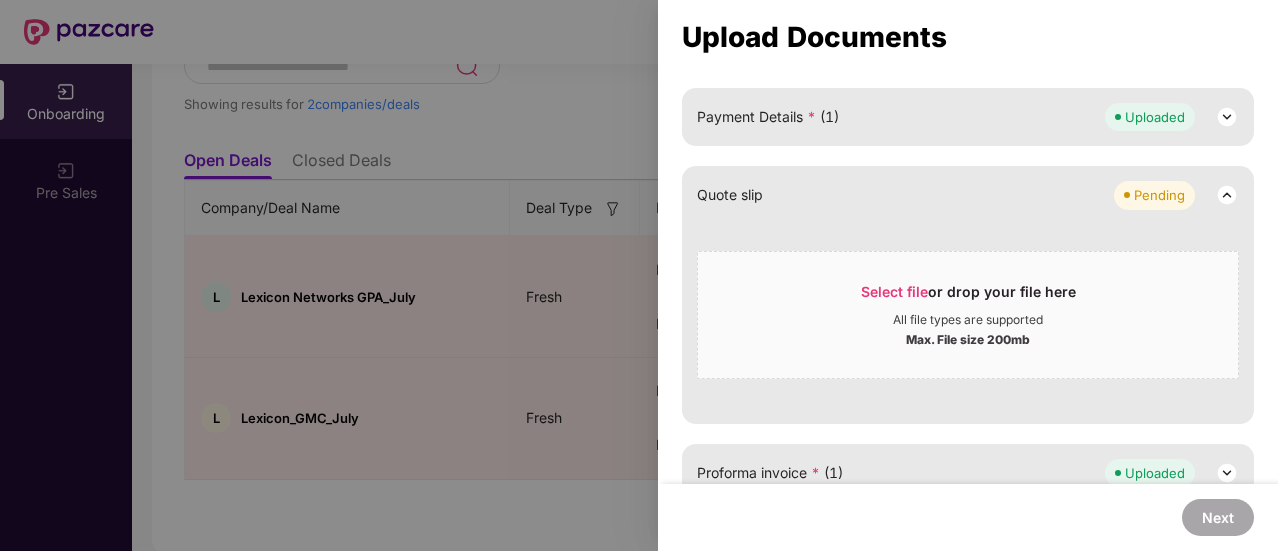 scroll, scrollTop: 929, scrollLeft: 0, axis: vertical 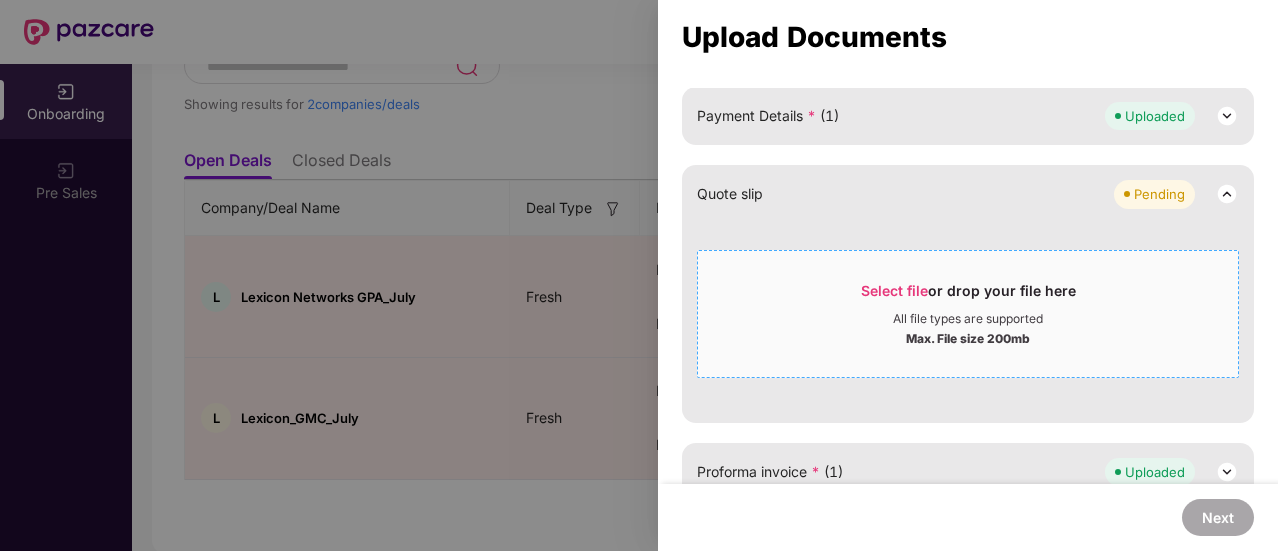 click on "Select file  or drop your file here" at bounding box center [968, 296] 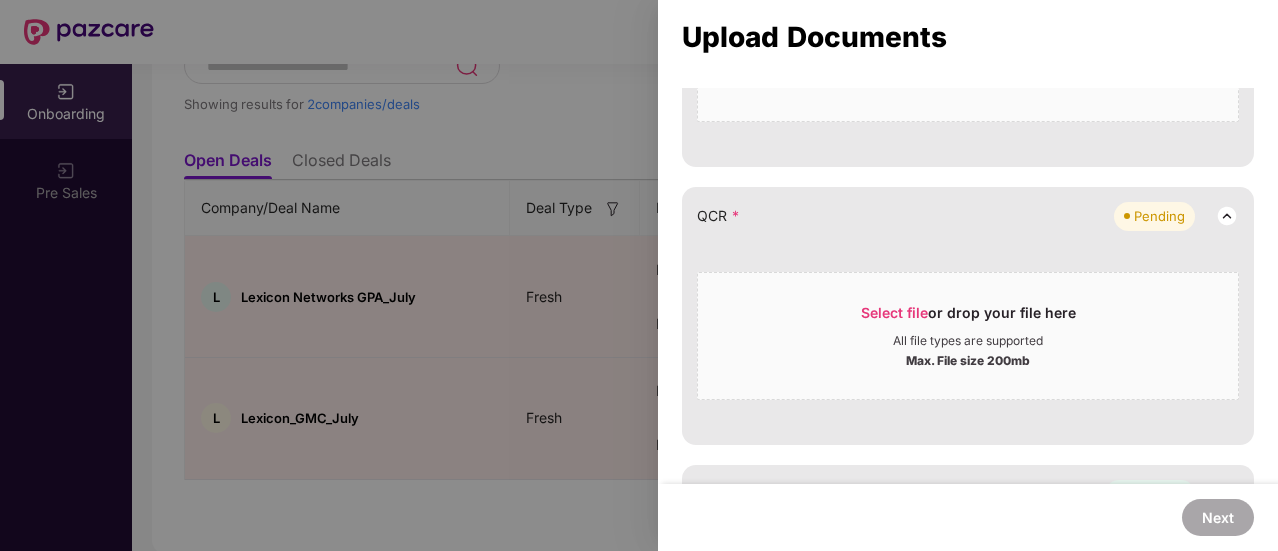 scroll, scrollTop: 547, scrollLeft: 0, axis: vertical 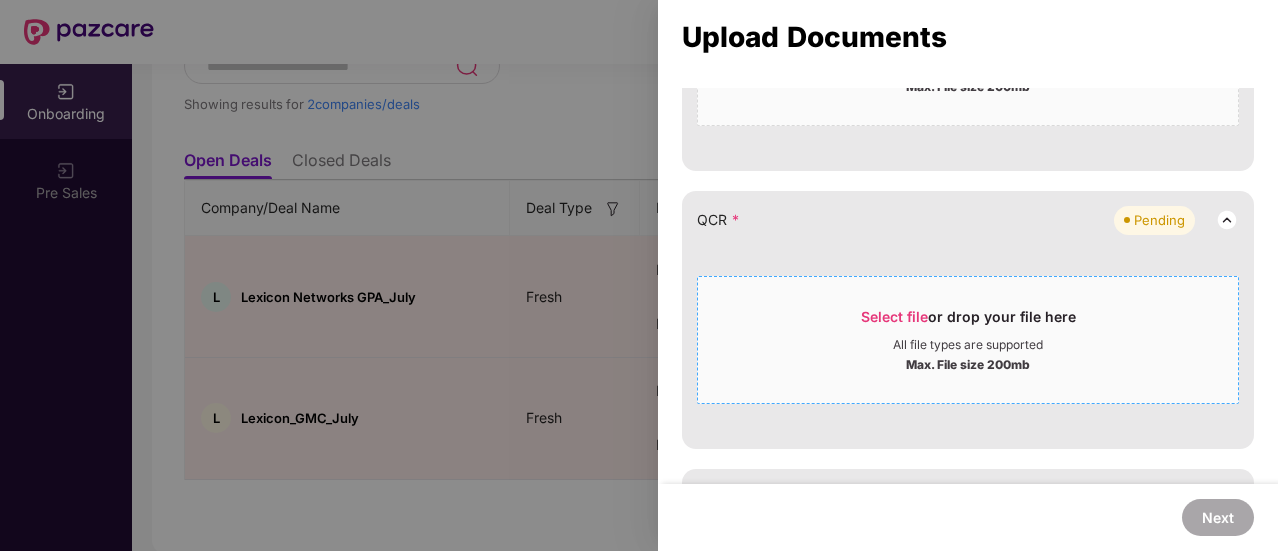 click on "Select file  or drop your file here" at bounding box center (968, 322) 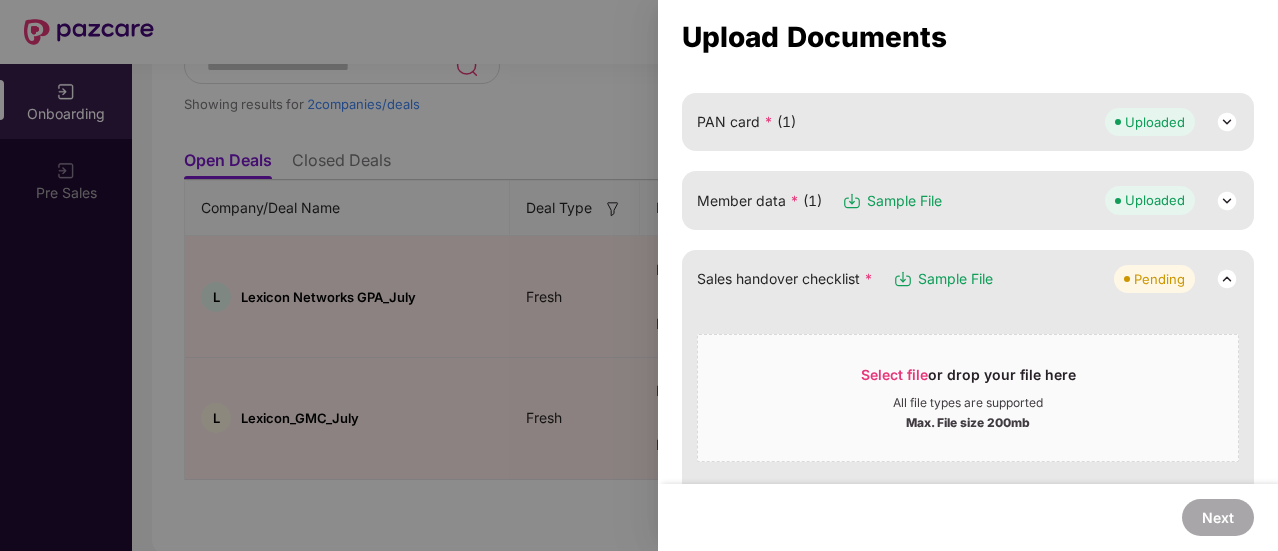 scroll, scrollTop: 0, scrollLeft: 0, axis: both 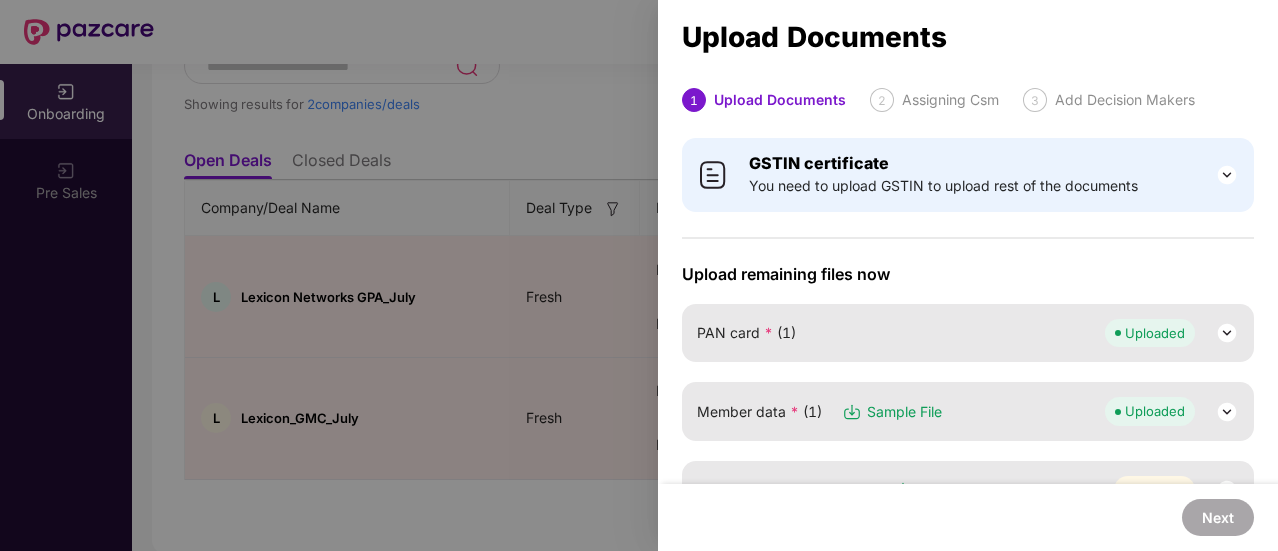 click at bounding box center [639, 275] 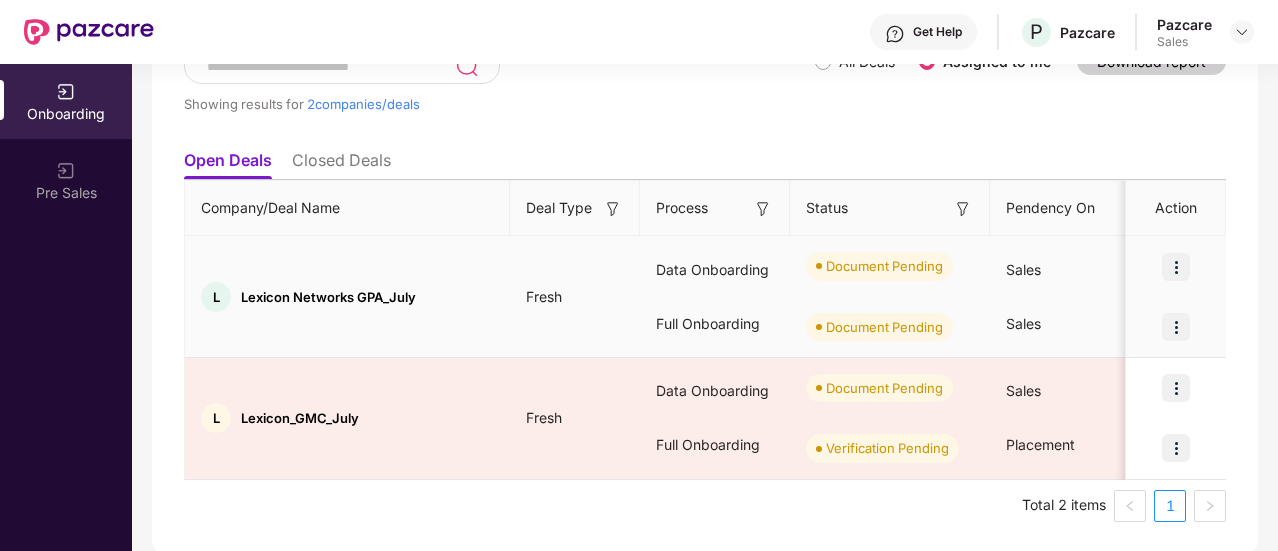 click at bounding box center (1176, 267) 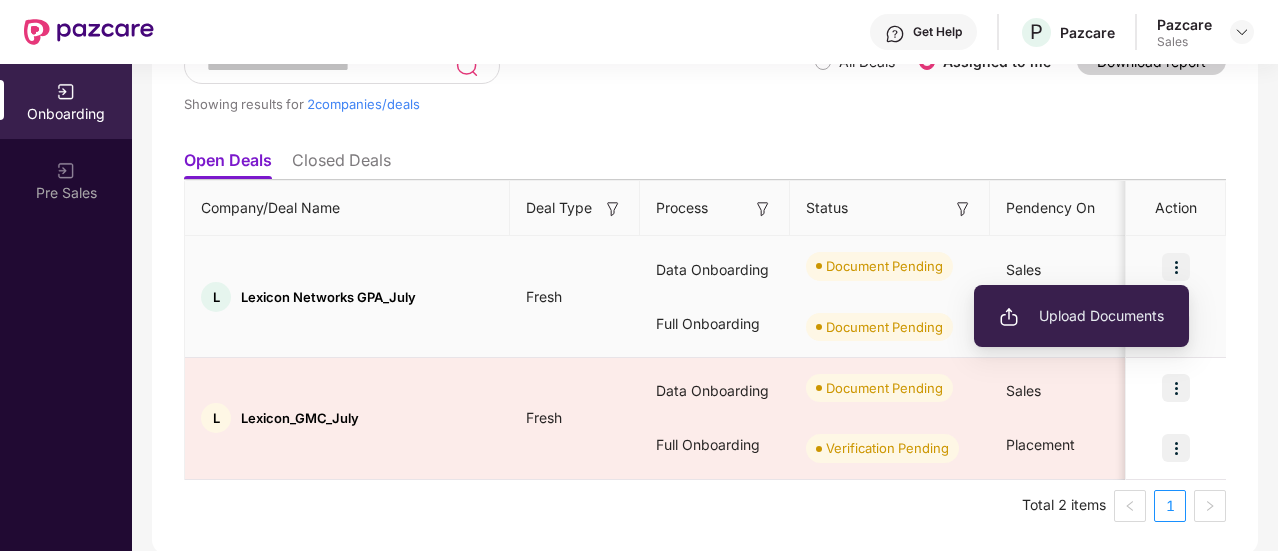 click on "Upload Documents" at bounding box center (1081, 316) 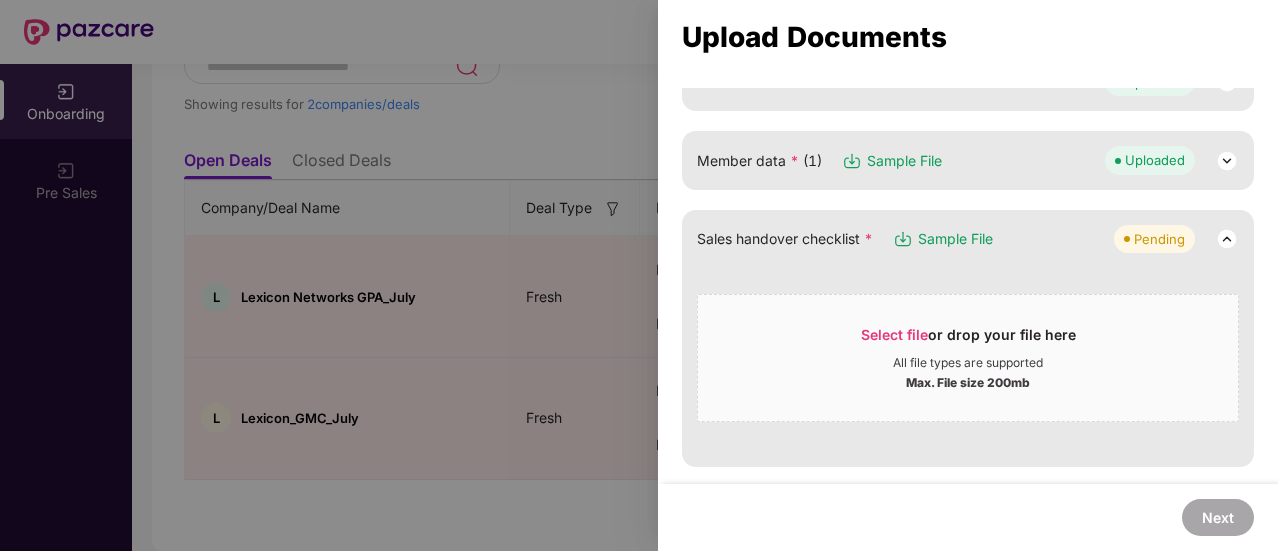 scroll, scrollTop: 257, scrollLeft: 0, axis: vertical 